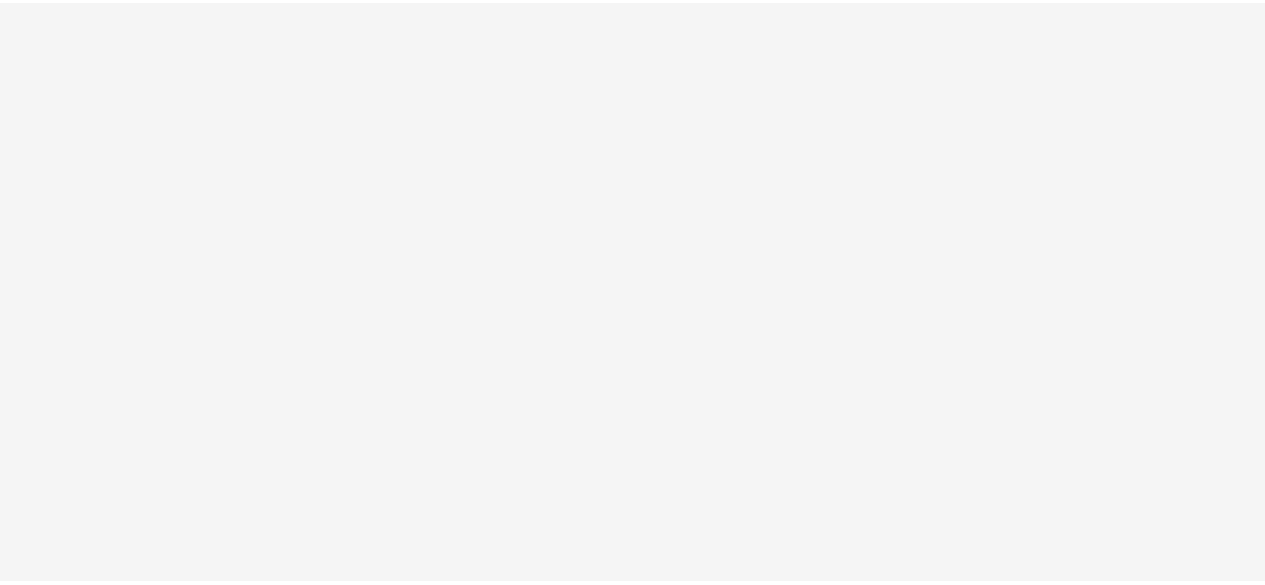 scroll, scrollTop: 0, scrollLeft: 0, axis: both 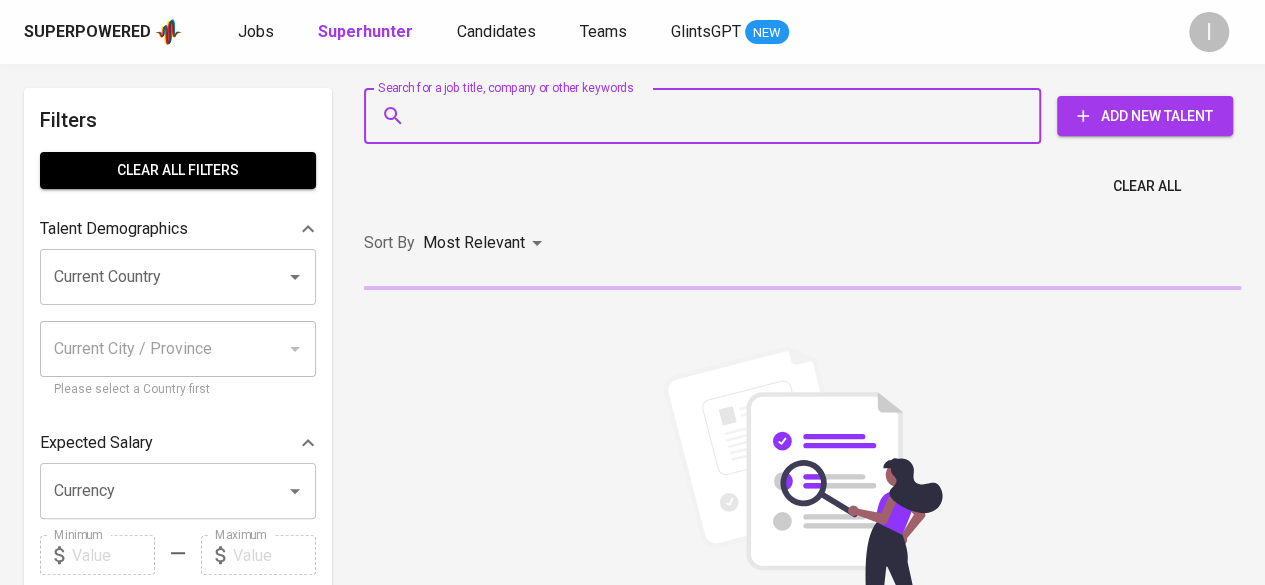 click on "Search for a job title, company or other keywords" at bounding box center (707, 116) 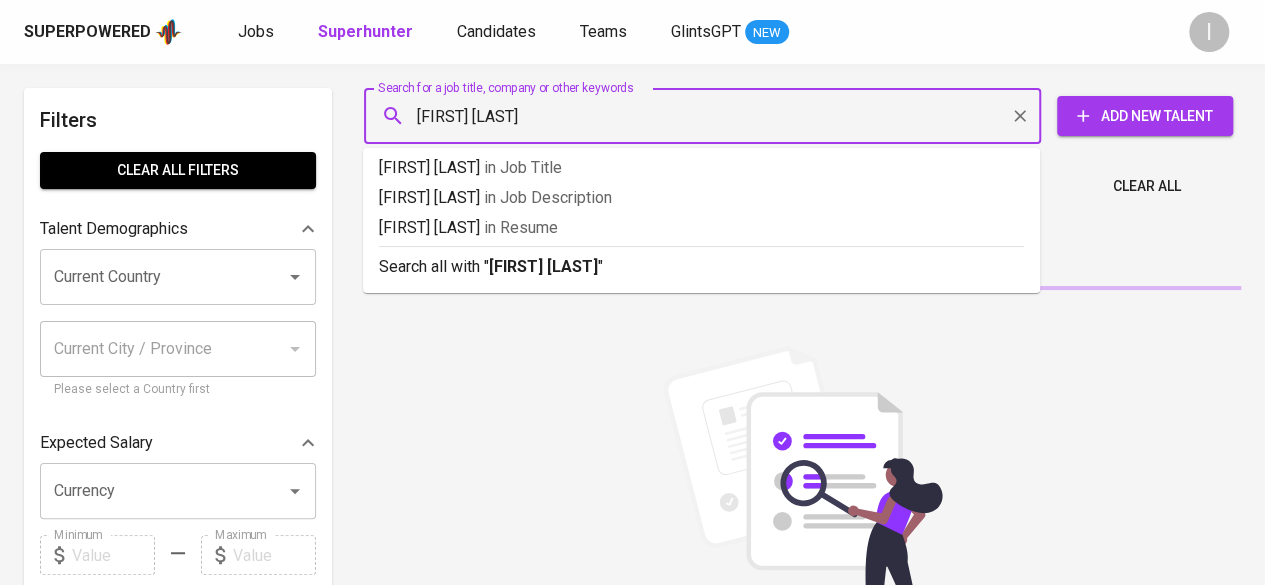 click on "[FIRST] [LAST]" at bounding box center [707, 116] 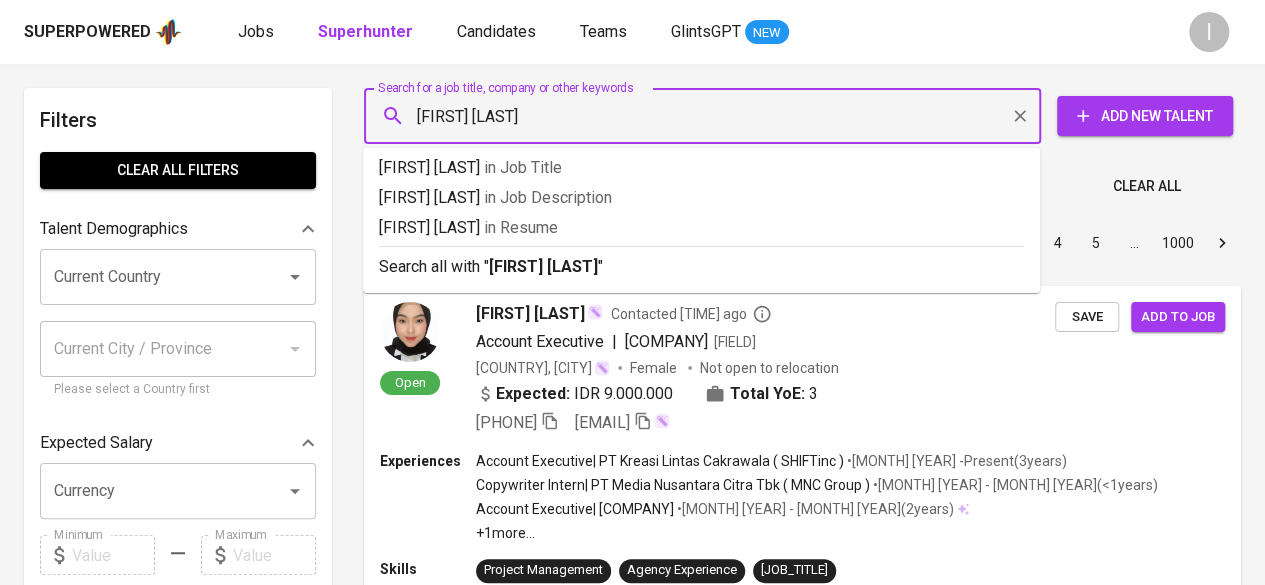 click on "[FIRST] [LAST]" at bounding box center [707, 116] 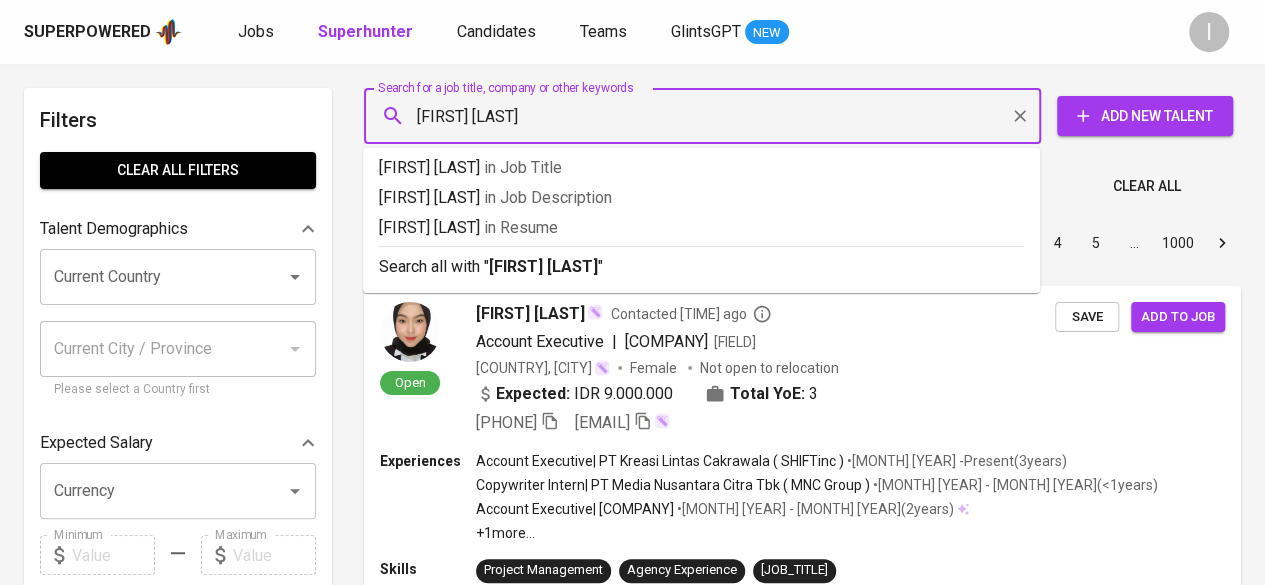 type on "[FIRST] [LAST]" 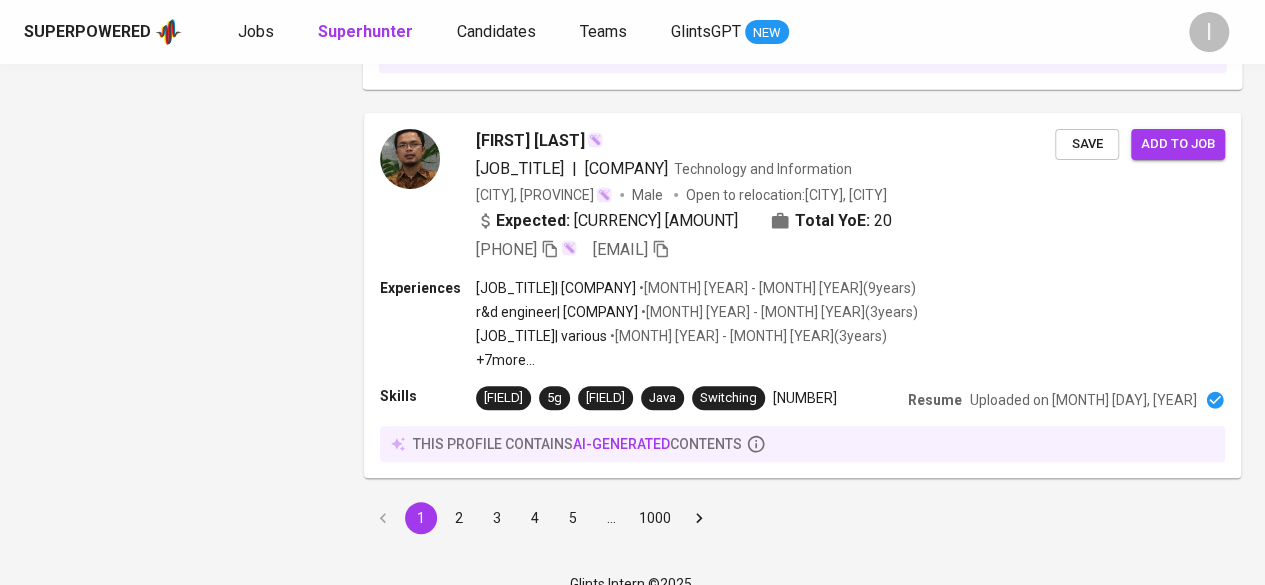 scroll, scrollTop: 4027, scrollLeft: 0, axis: vertical 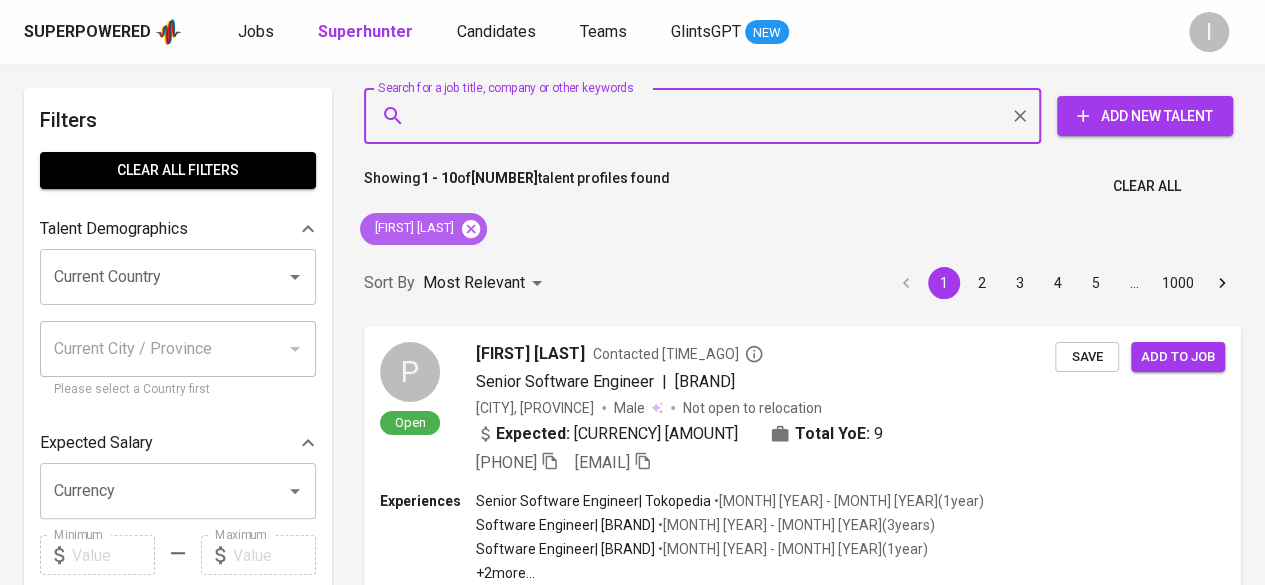 click 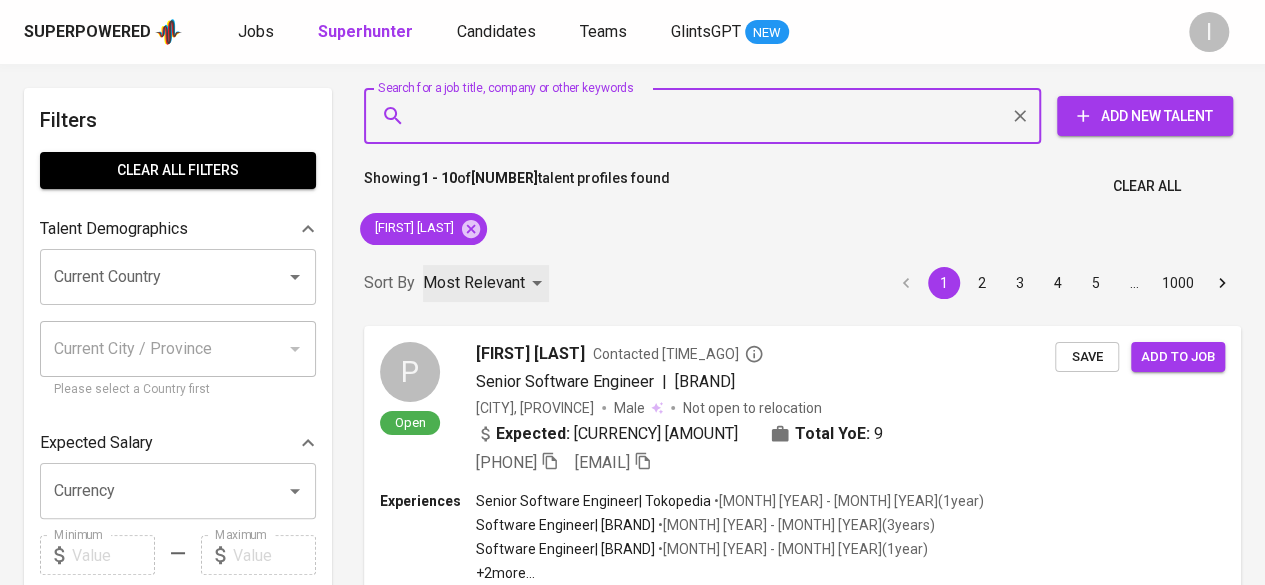 click on "Most Relevant" at bounding box center [474, 283] 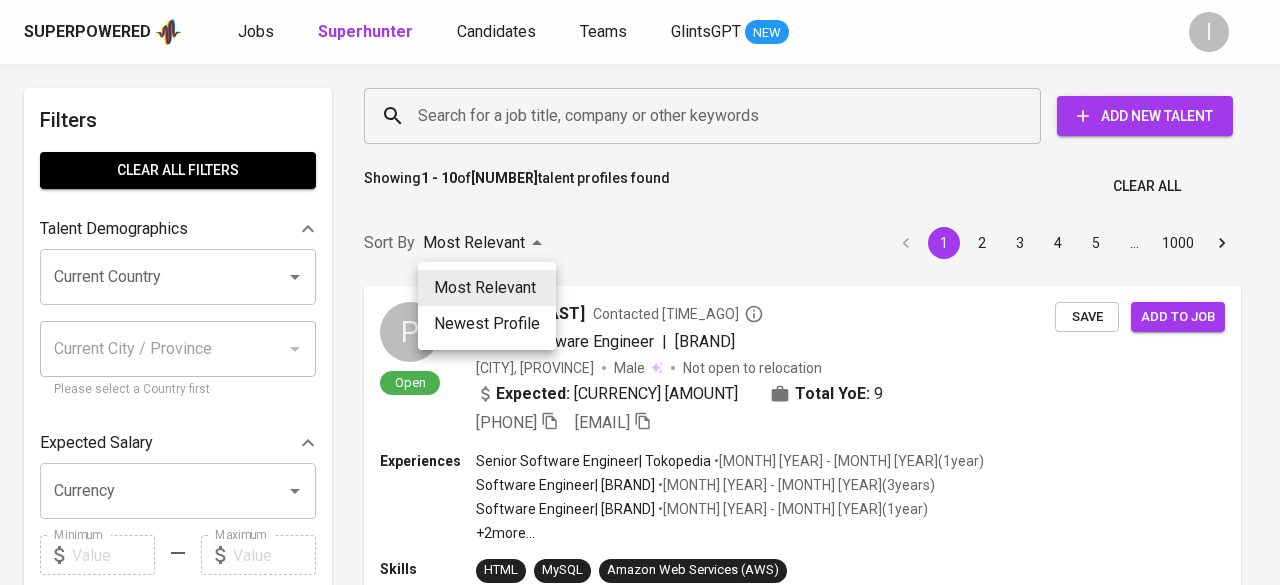 click at bounding box center [640, 292] 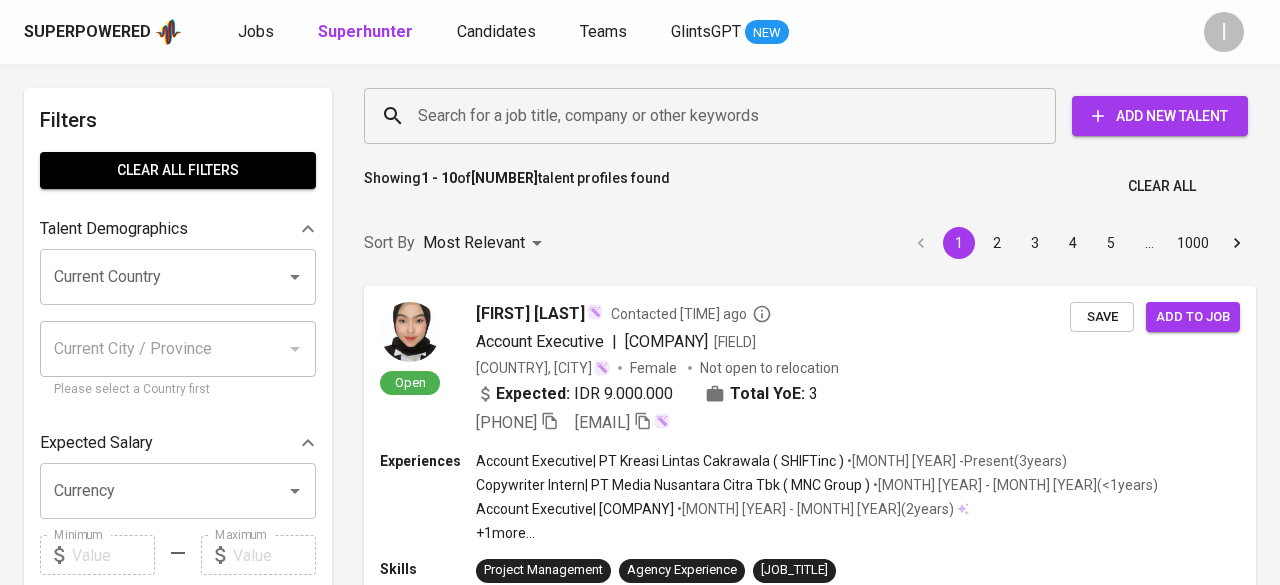 click on "Most Relevant Newest Profile" at bounding box center [640, 292] 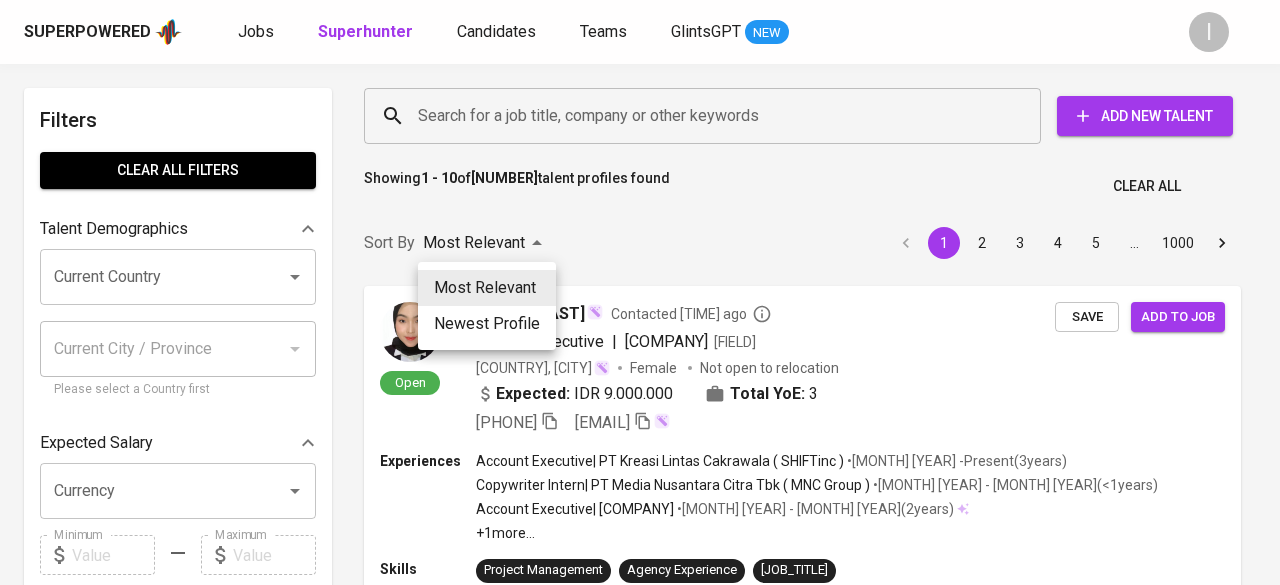 click at bounding box center (640, 292) 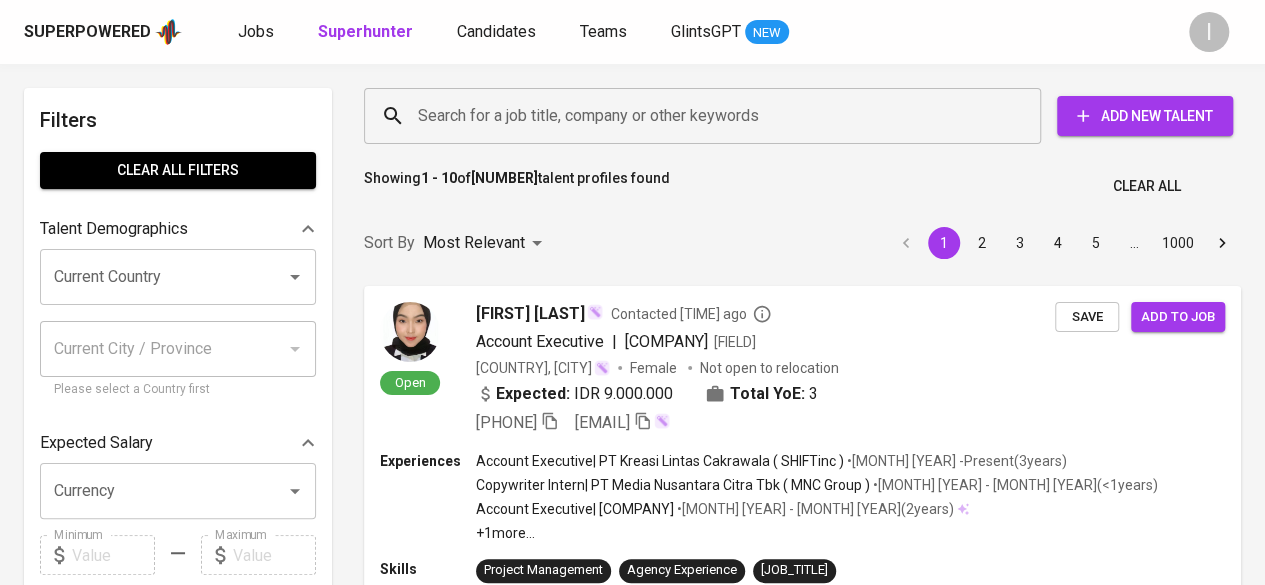 click on "Search for a job title, company or other keywords" at bounding box center (707, 116) 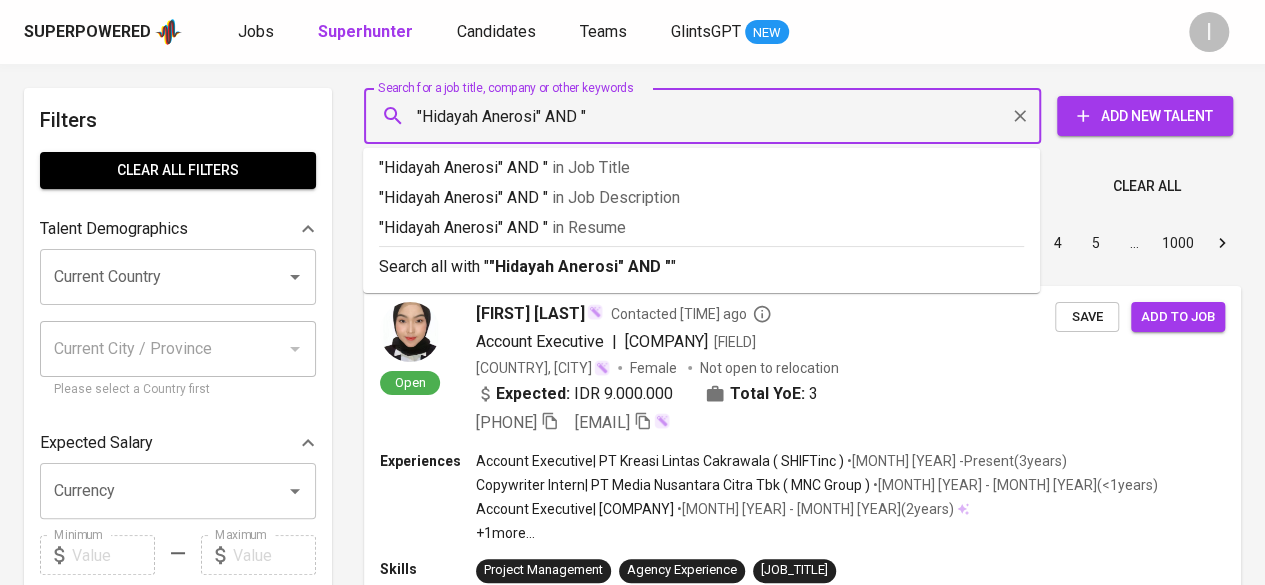 paste on "Universitas Islam Syekh" 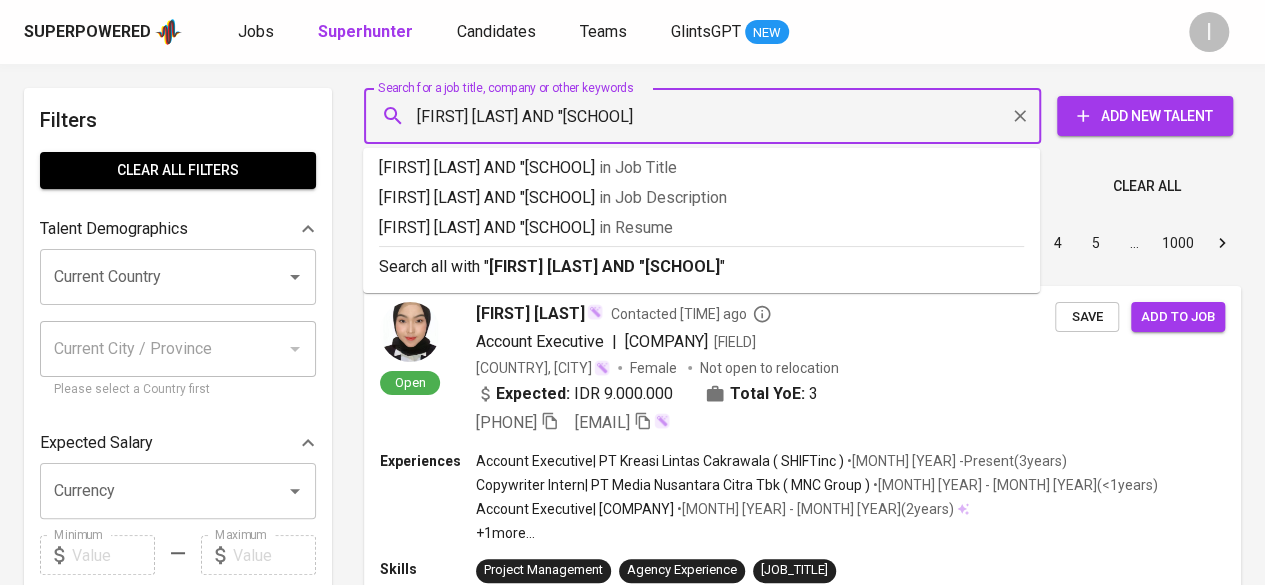 type on ""Hidayah Anerosi" AND "Universitas Islam Syekh Yusuf"" 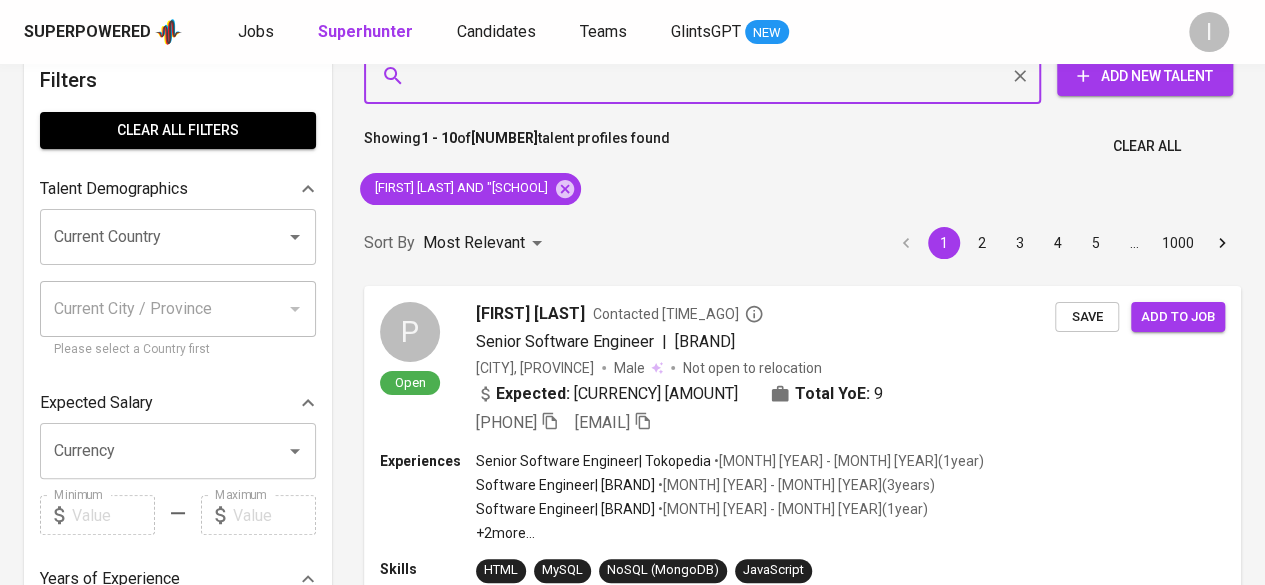 scroll, scrollTop: 0, scrollLeft: 0, axis: both 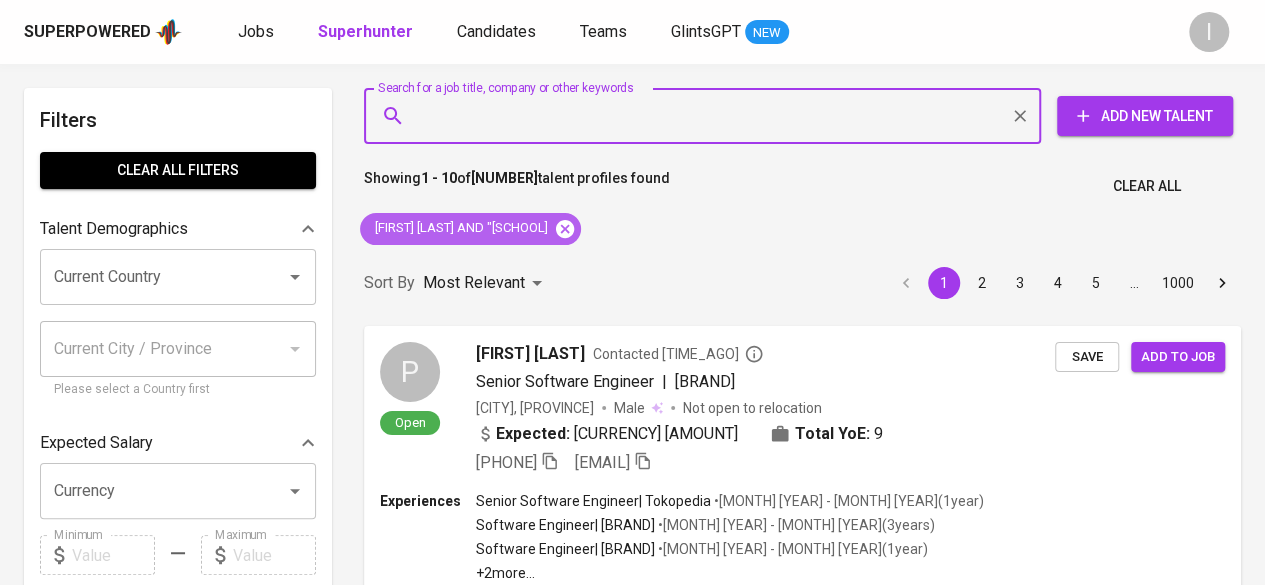 click 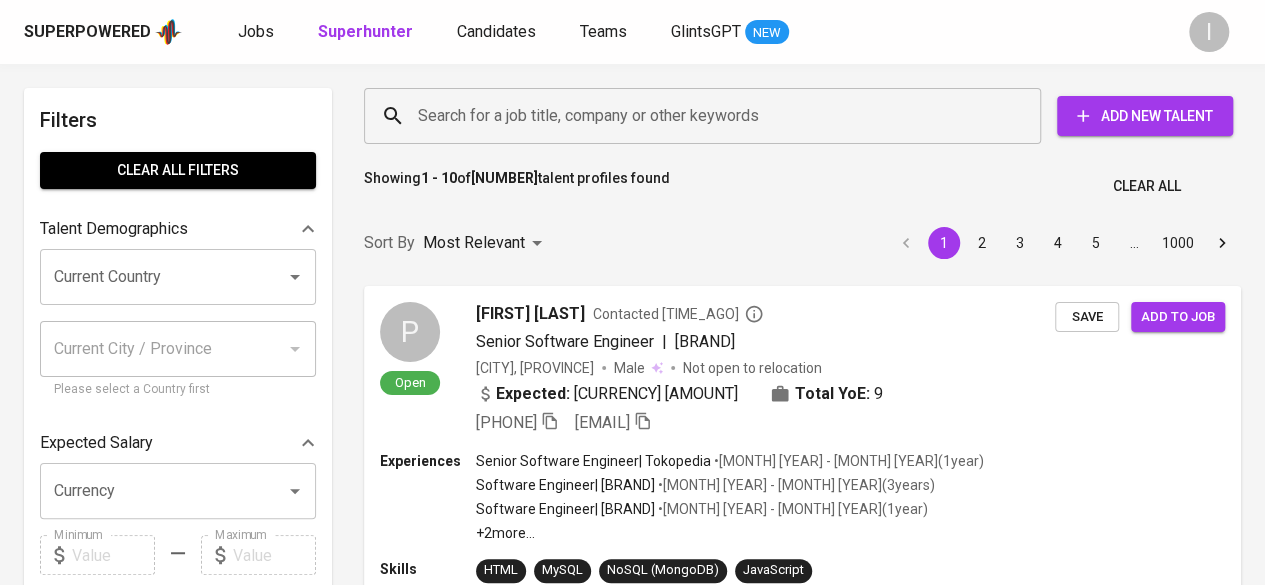 click on "Search for a job title, company or other keywords" at bounding box center [707, 116] 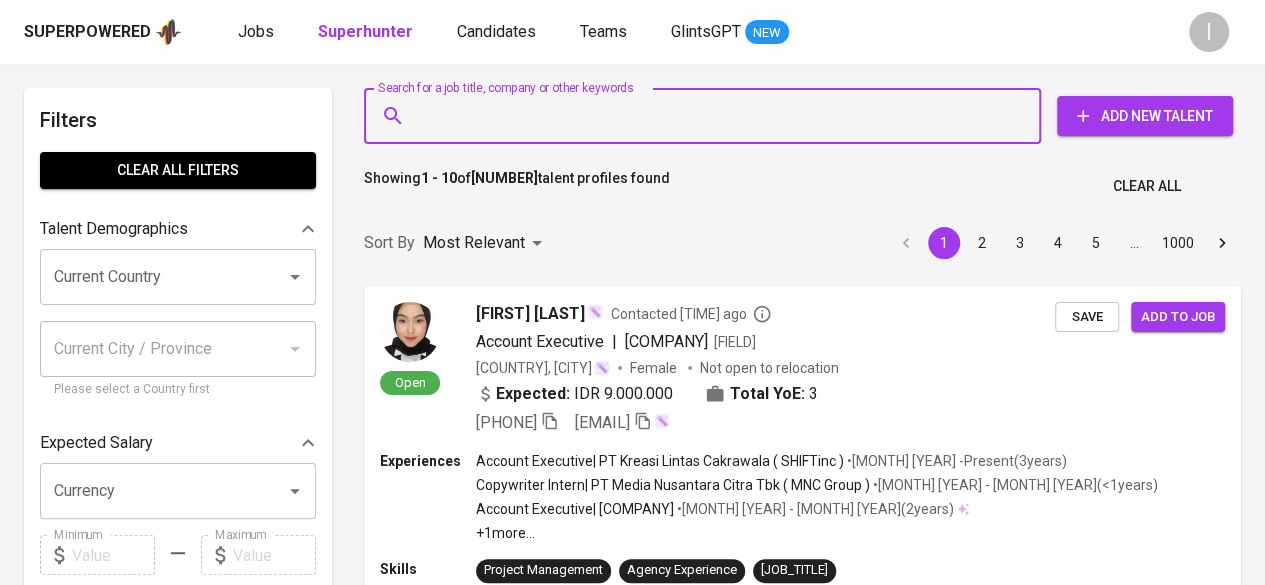 click on "Search for a job title, company or other keywords" at bounding box center (707, 116) 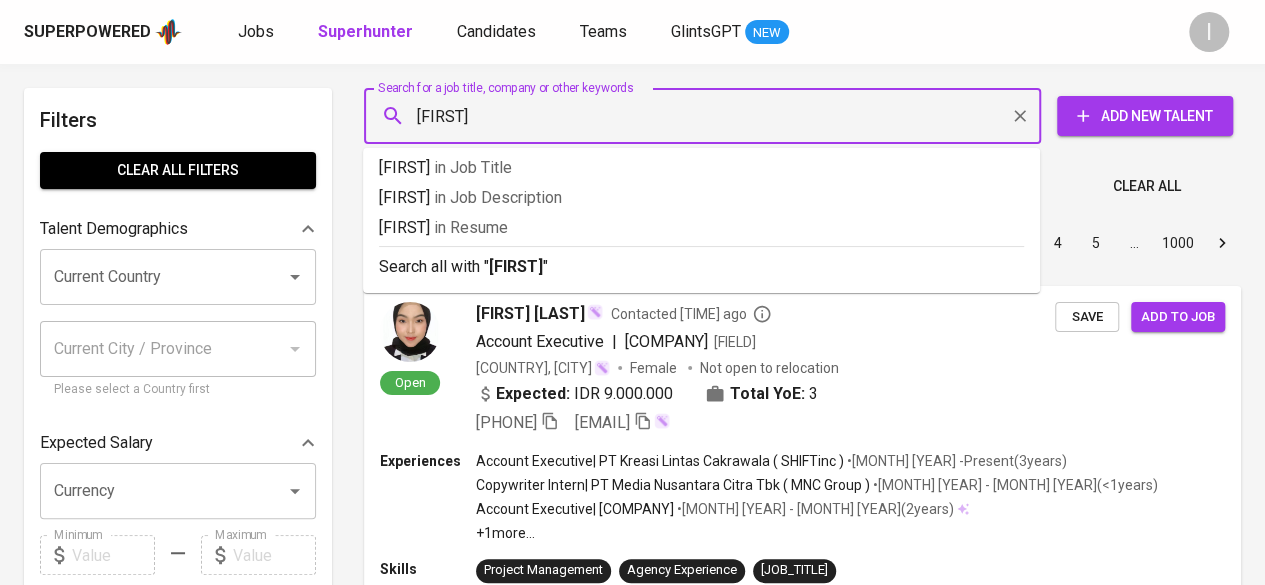 type on "[COMPANY]" 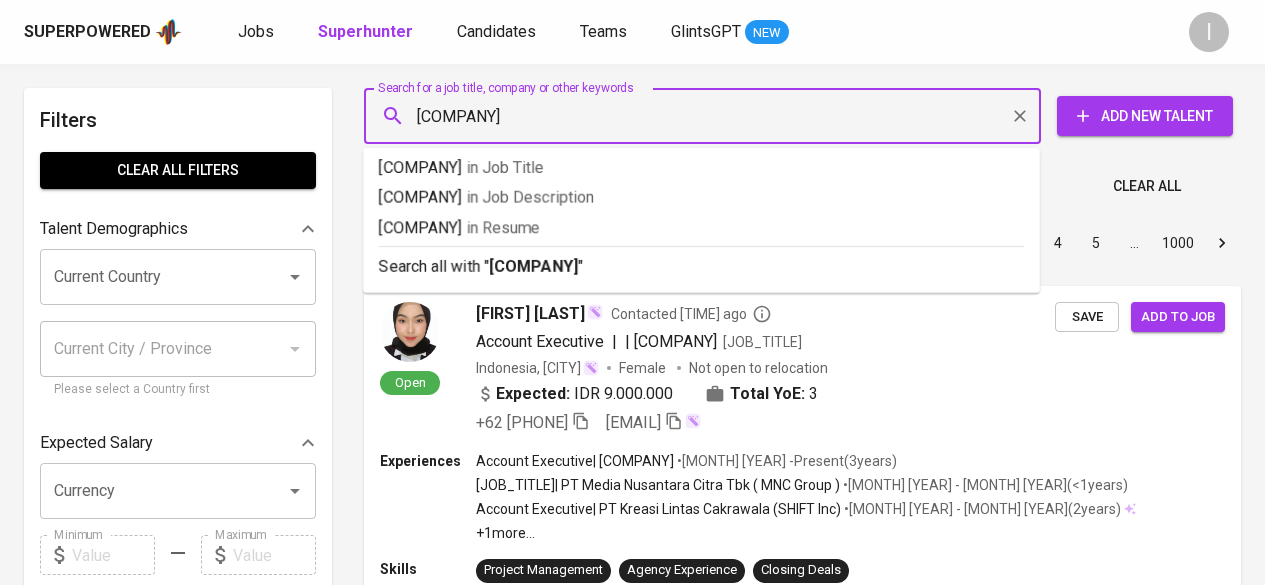 scroll, scrollTop: 0, scrollLeft: 0, axis: both 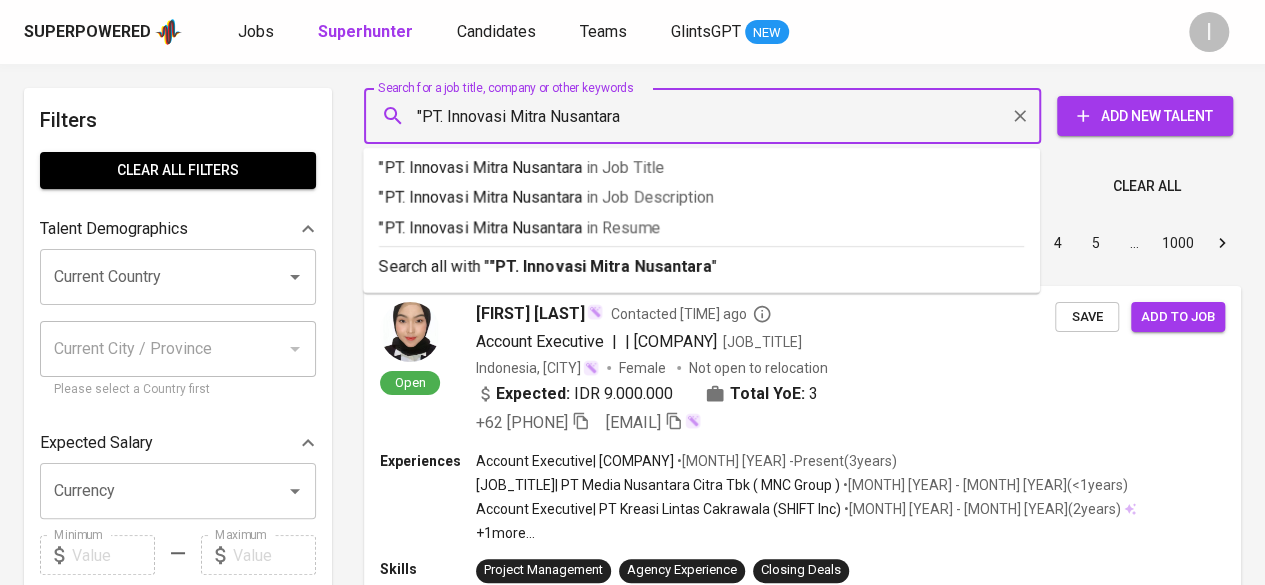 type on "[COMPANY]" 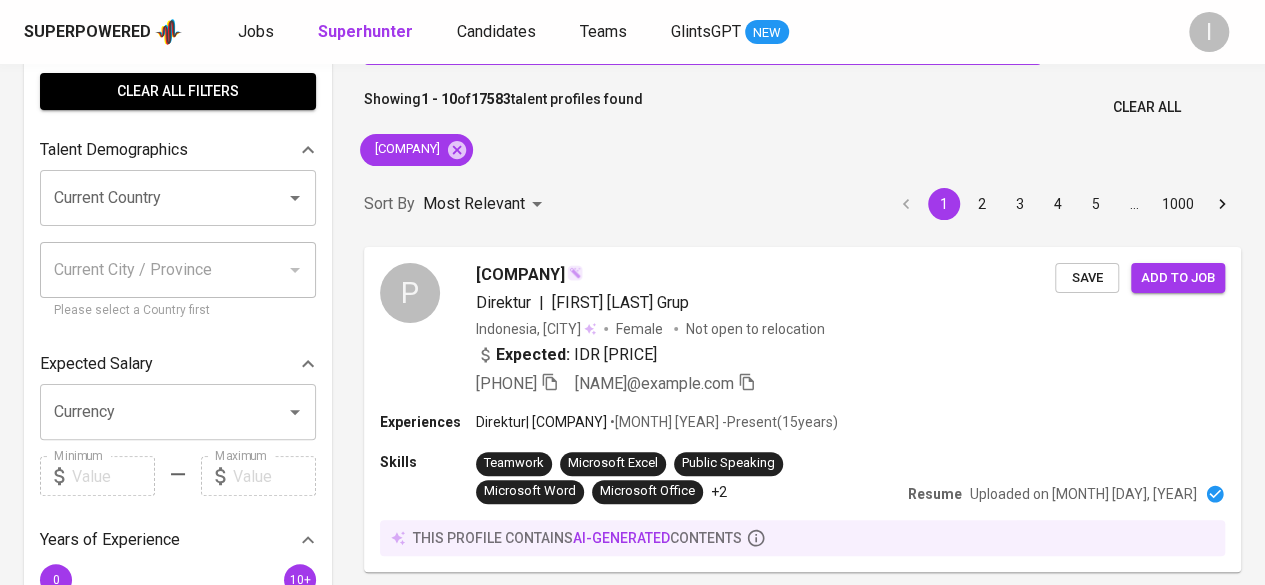 scroll, scrollTop: 0, scrollLeft: 0, axis: both 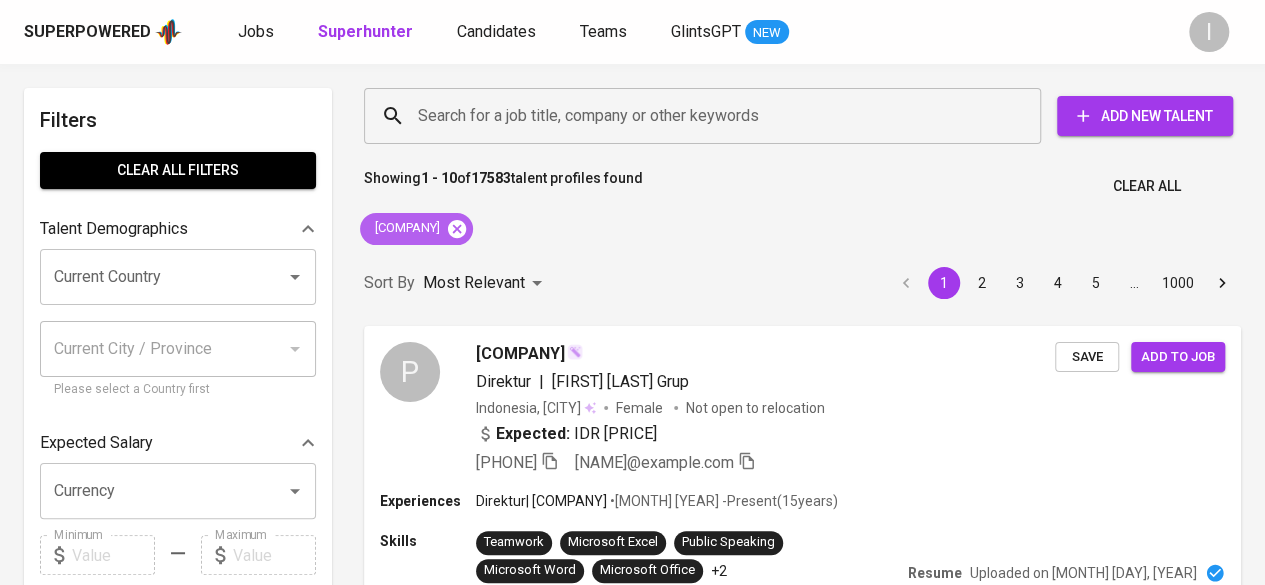 click 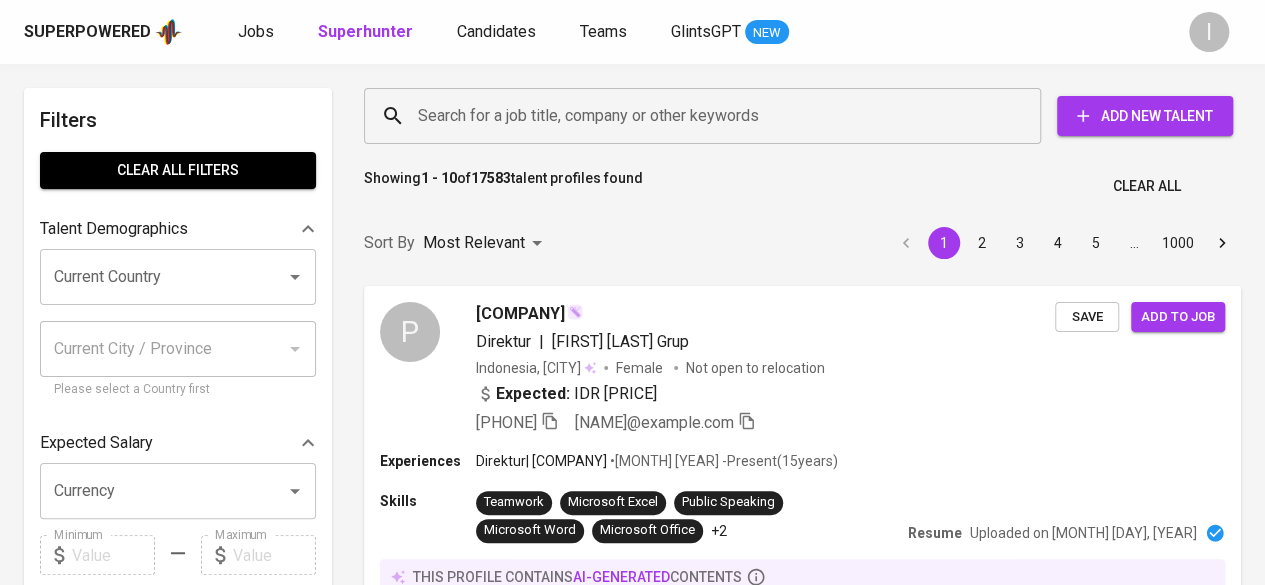 click on "Search for a job title, company or other keywords" at bounding box center (707, 116) 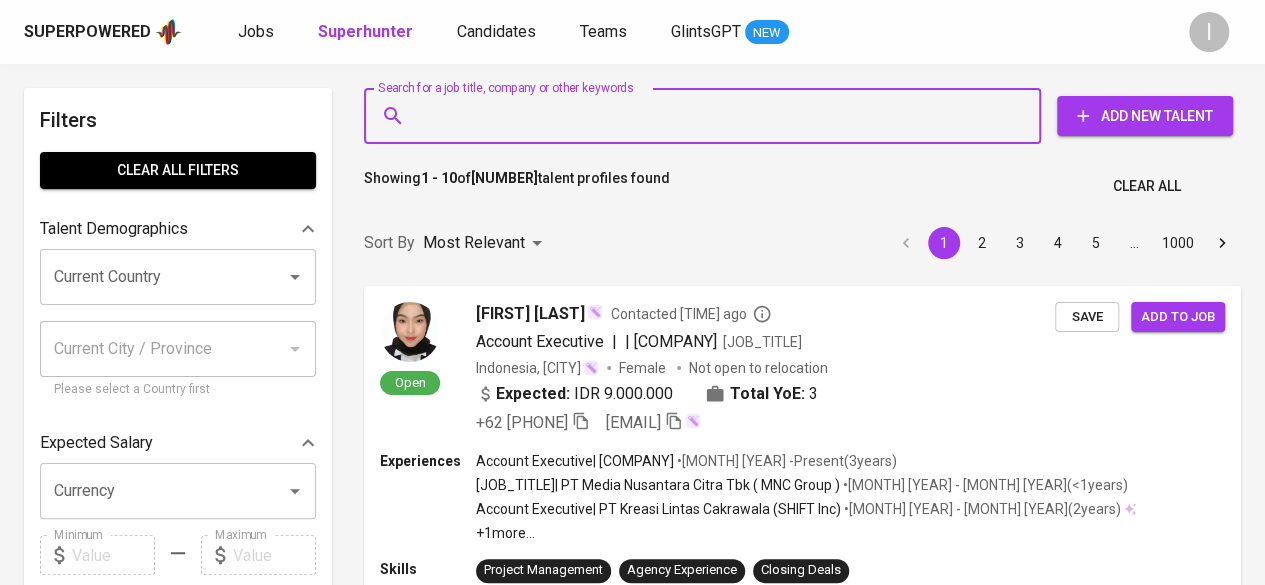 click on "Search for a job title, company or other keywords" at bounding box center [707, 116] 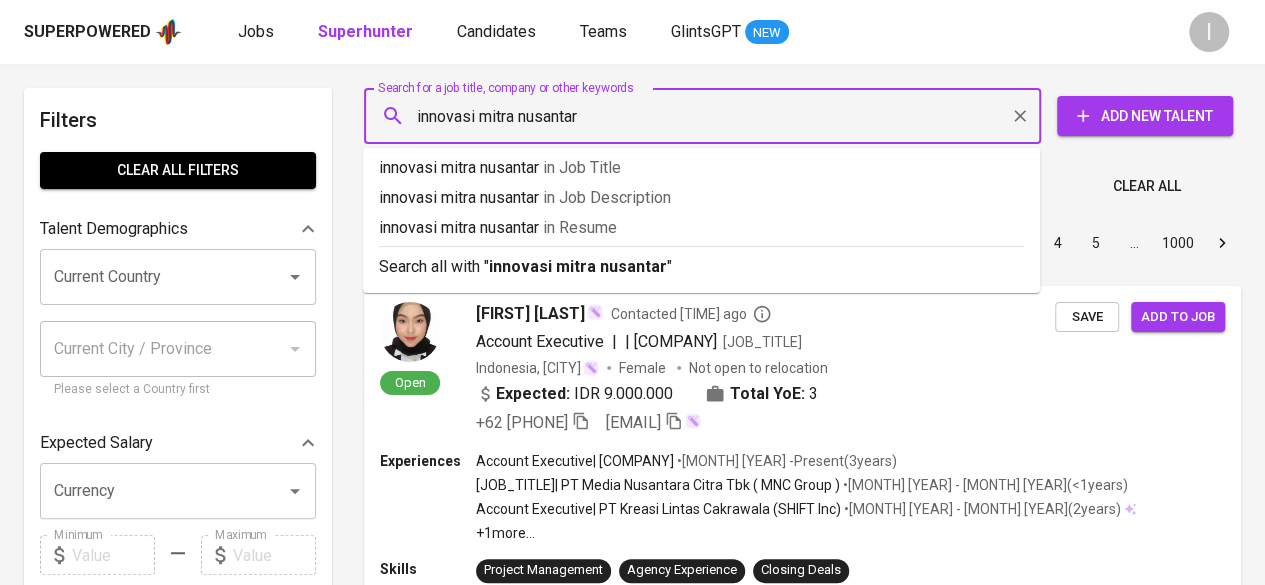 type on "innovasi mitra nusantara" 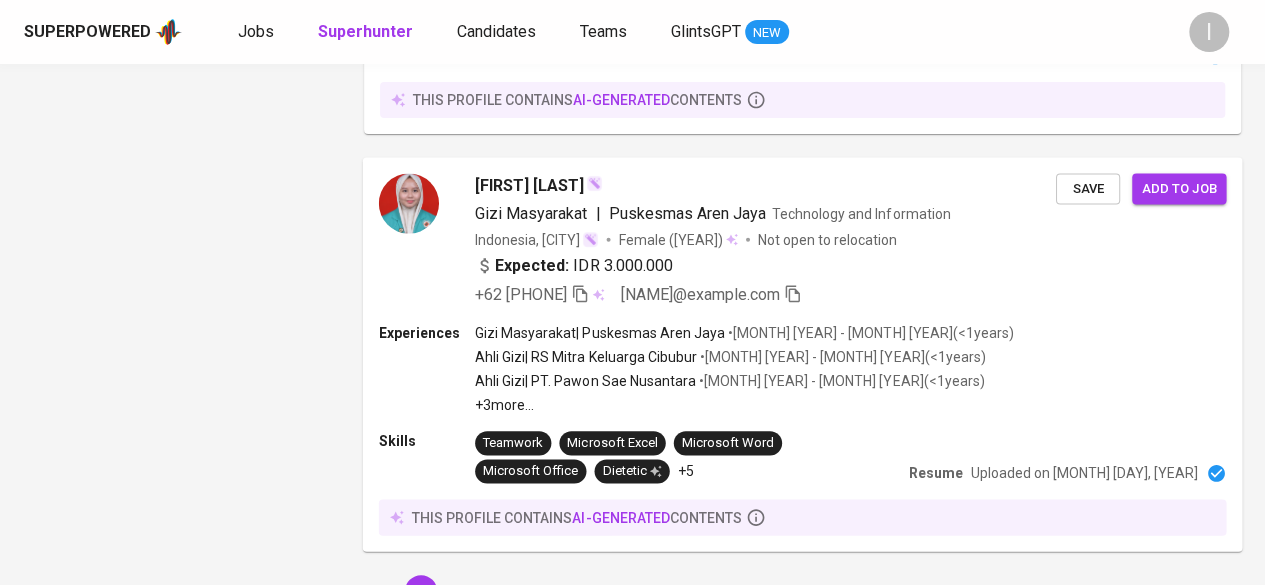 scroll, scrollTop: 3817, scrollLeft: 0, axis: vertical 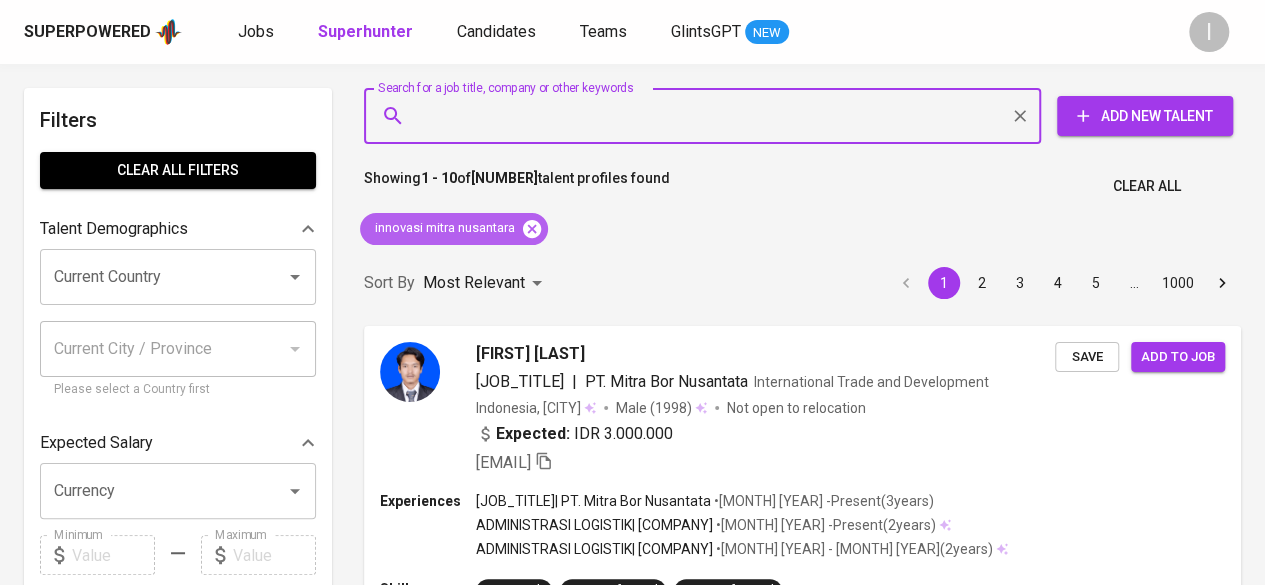 click 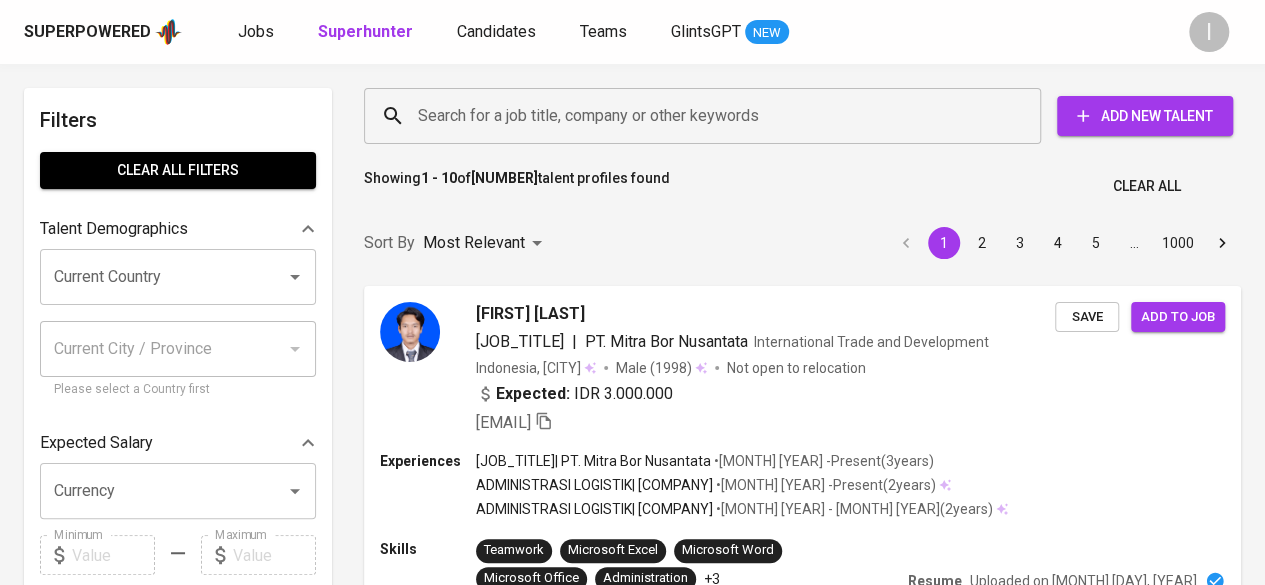 click on "Search for a job title, company or other keywords" at bounding box center (707, 116) 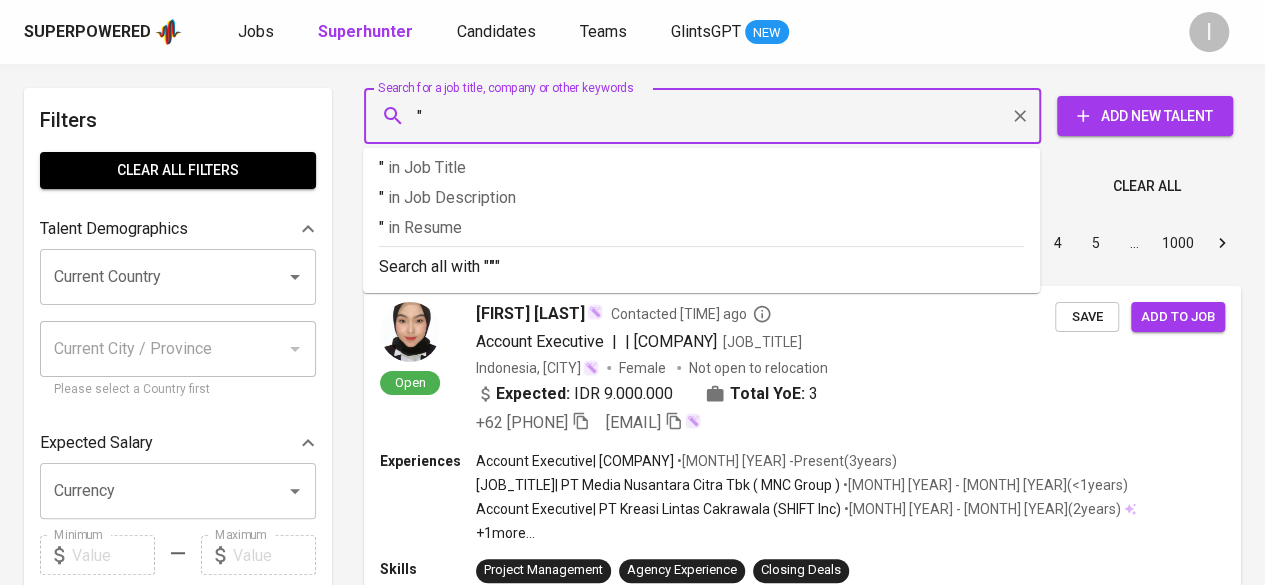 paste on "[FIRST] [LAST]" 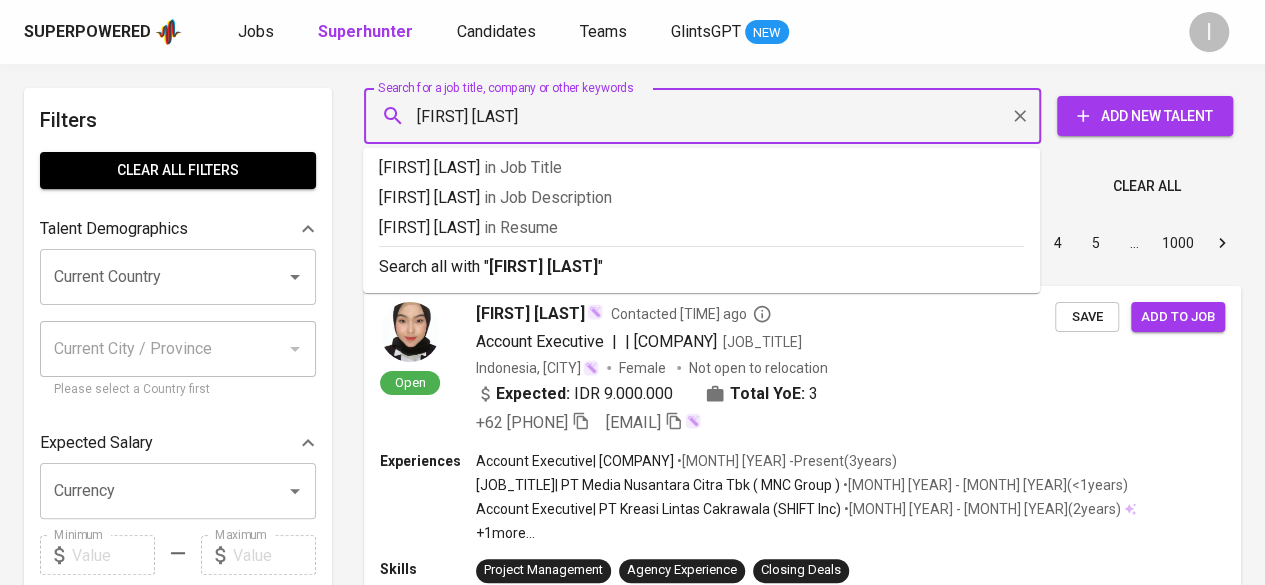 type on "[FIRST] [LAST]" 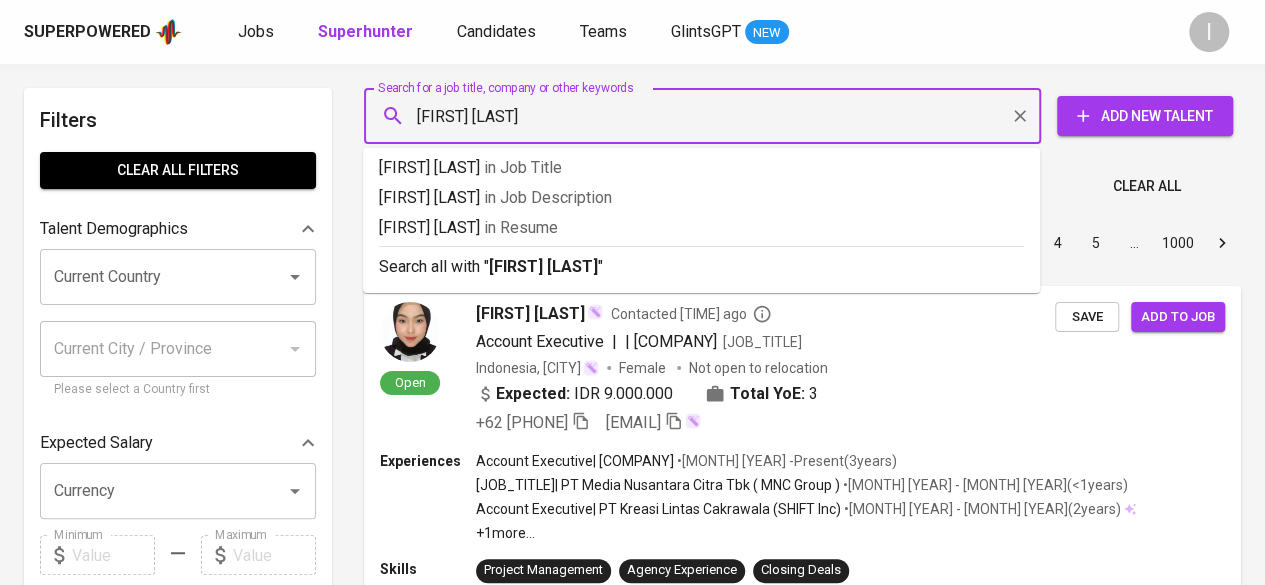 type 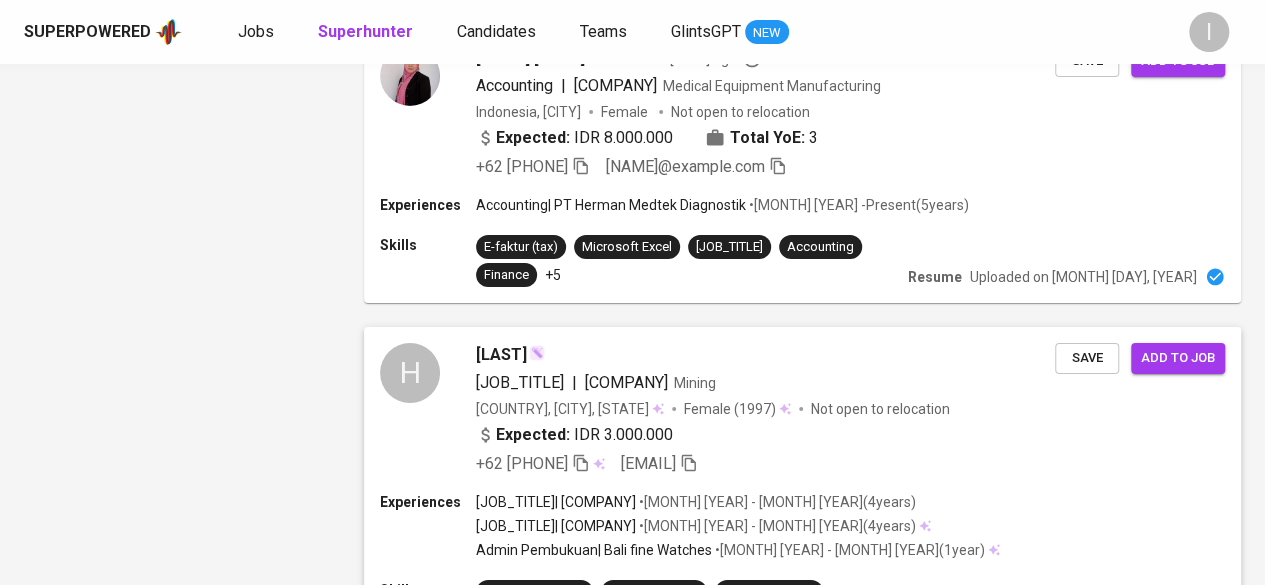 scroll, scrollTop: 3535, scrollLeft: 0, axis: vertical 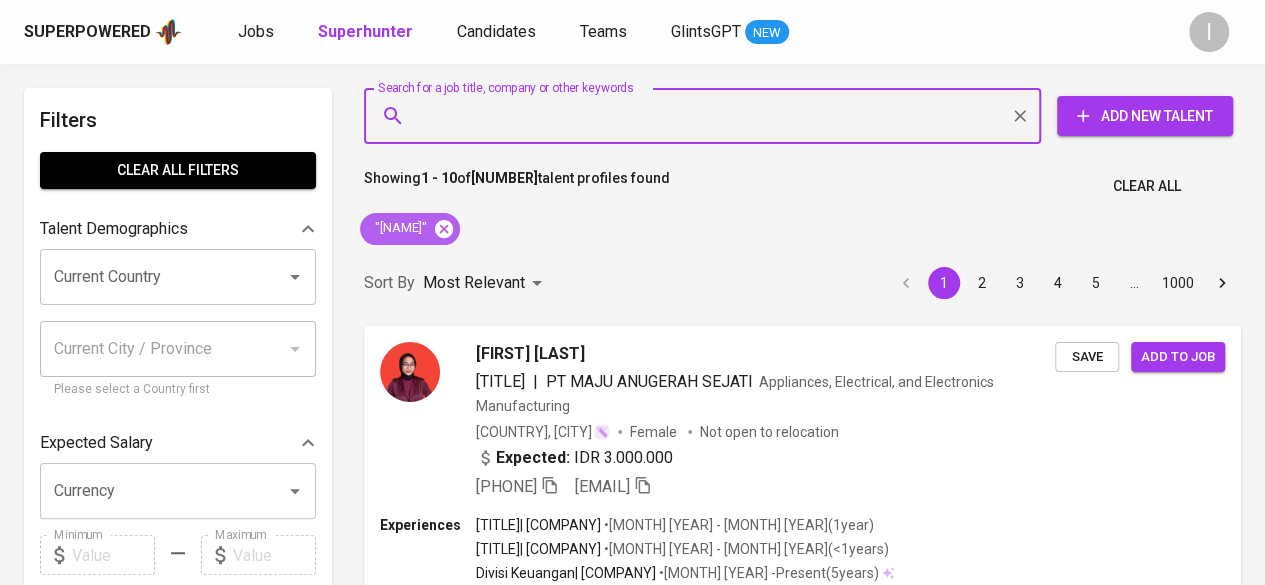 click 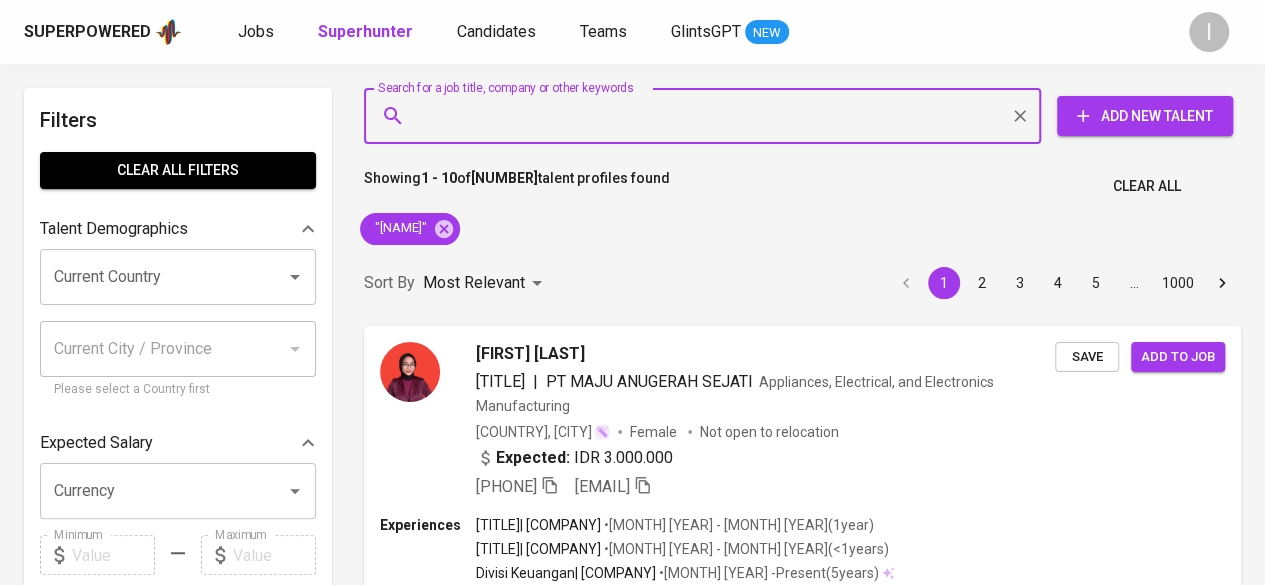 click on "Search for a job title, company or other keywords" at bounding box center [707, 116] 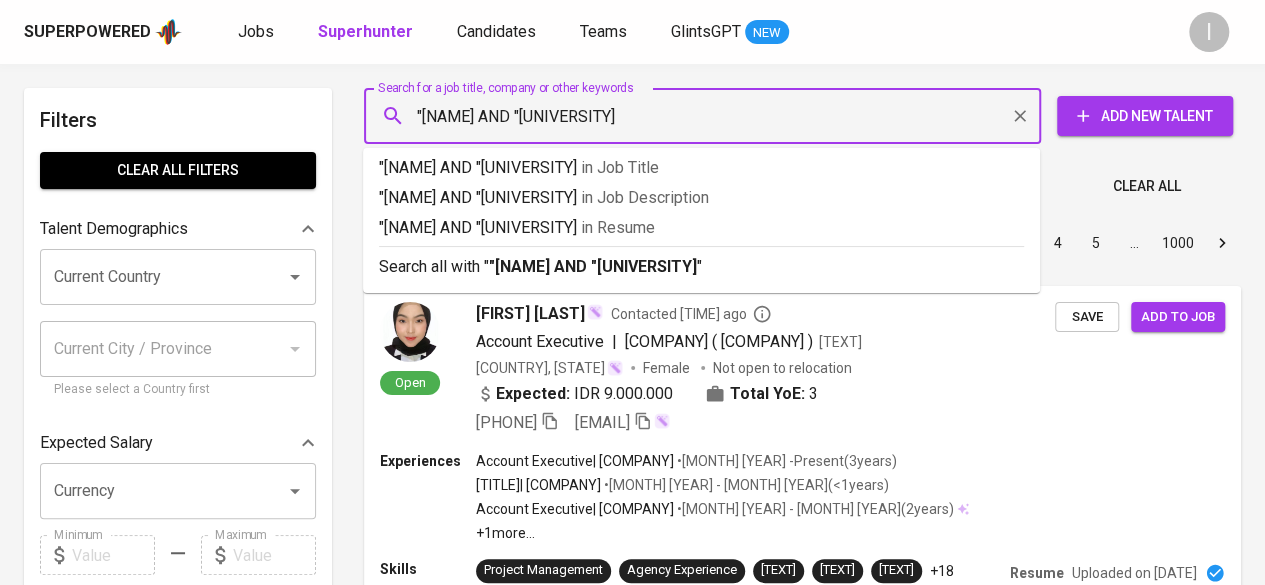 click on ""firna hernita AND "Universitas Lampung"" at bounding box center [707, 116] 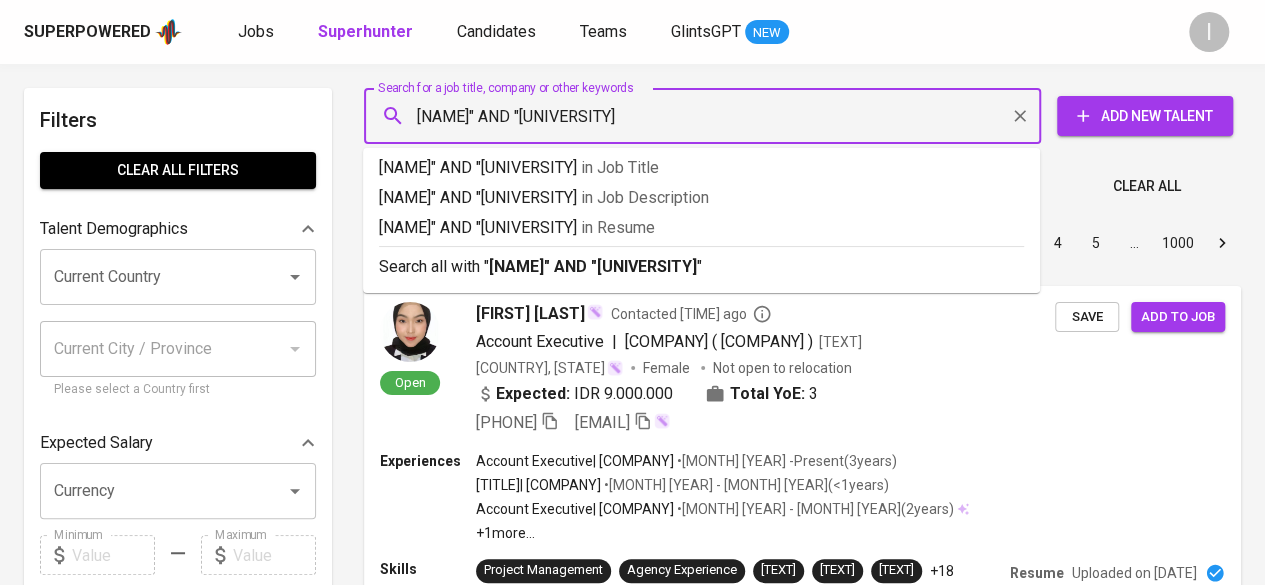 type 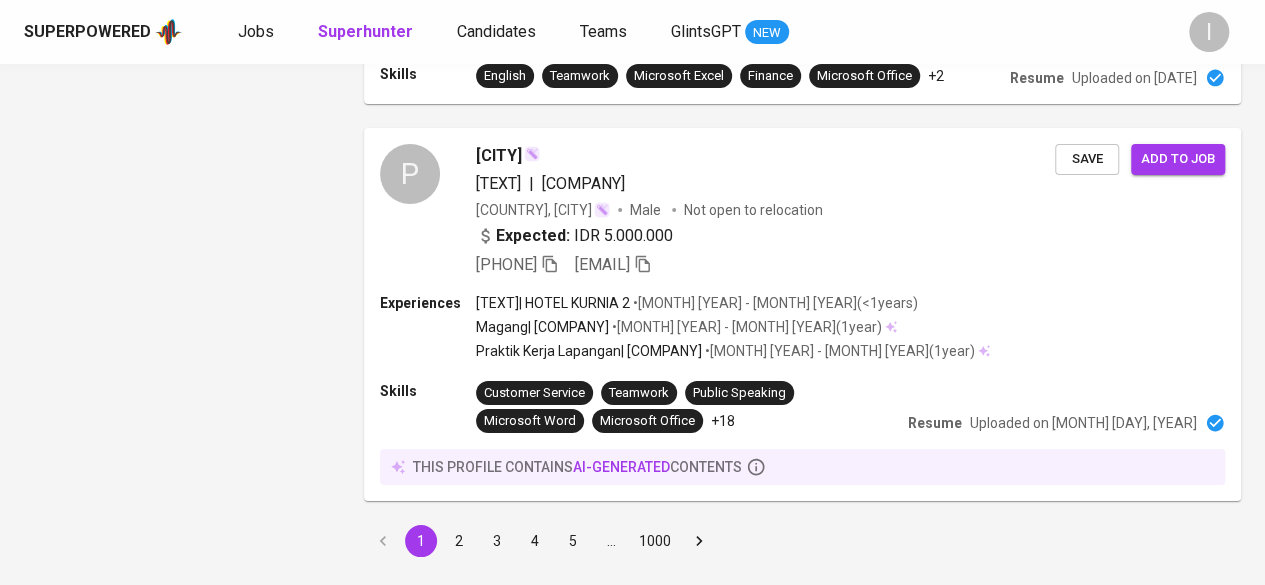 scroll, scrollTop: 3614, scrollLeft: 0, axis: vertical 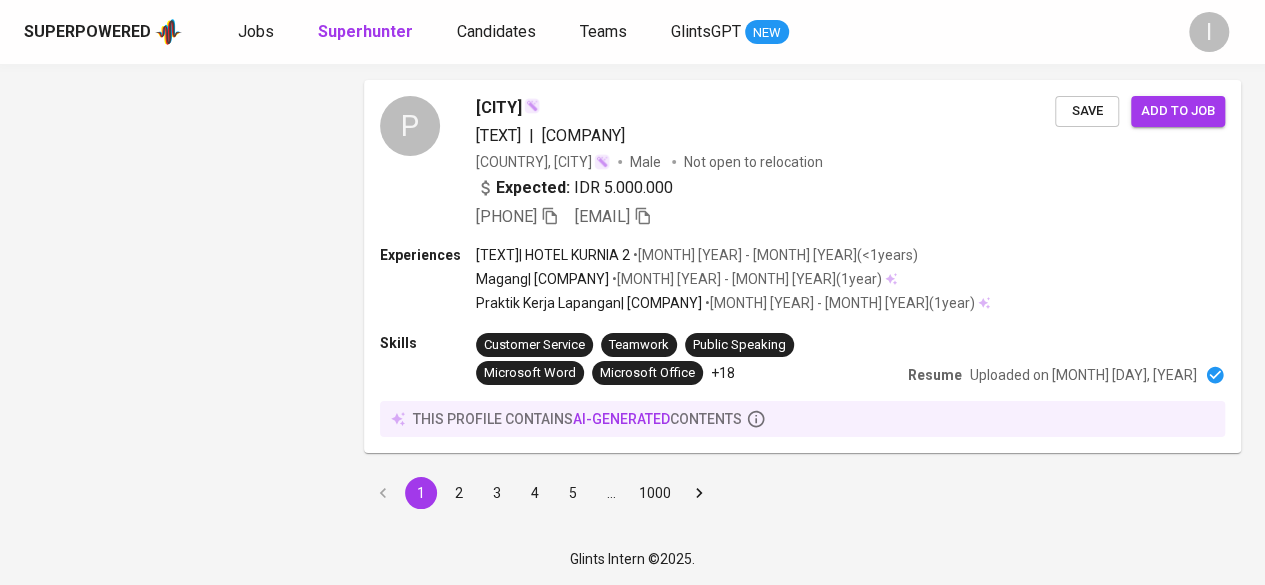 click on "2" at bounding box center (459, 493) 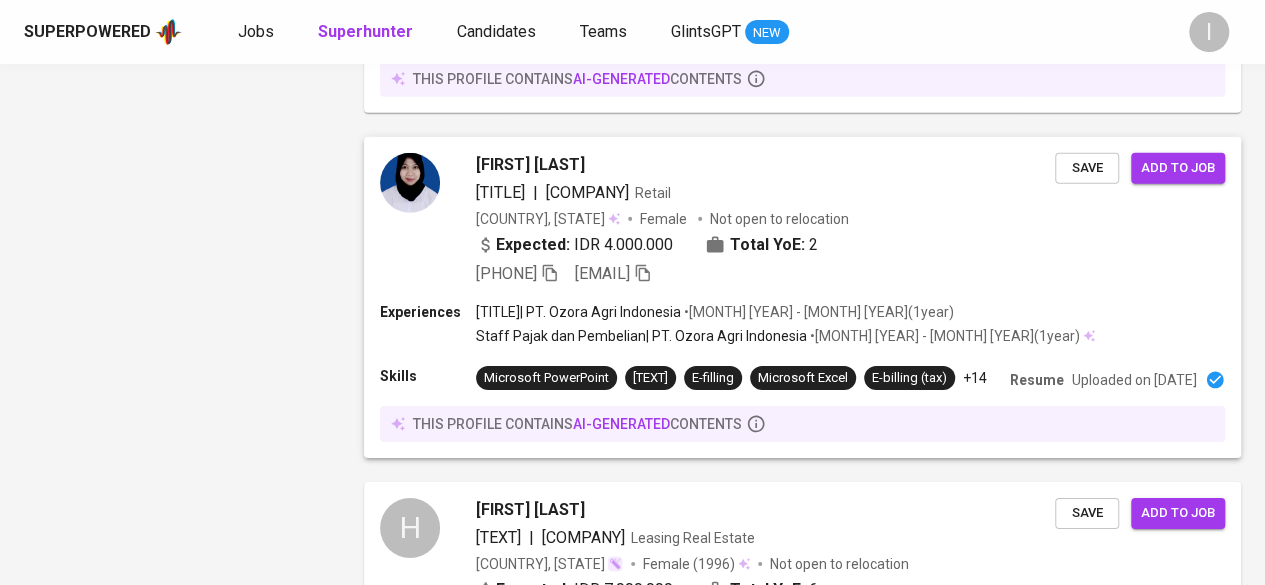 scroll, scrollTop: 3400, scrollLeft: 0, axis: vertical 